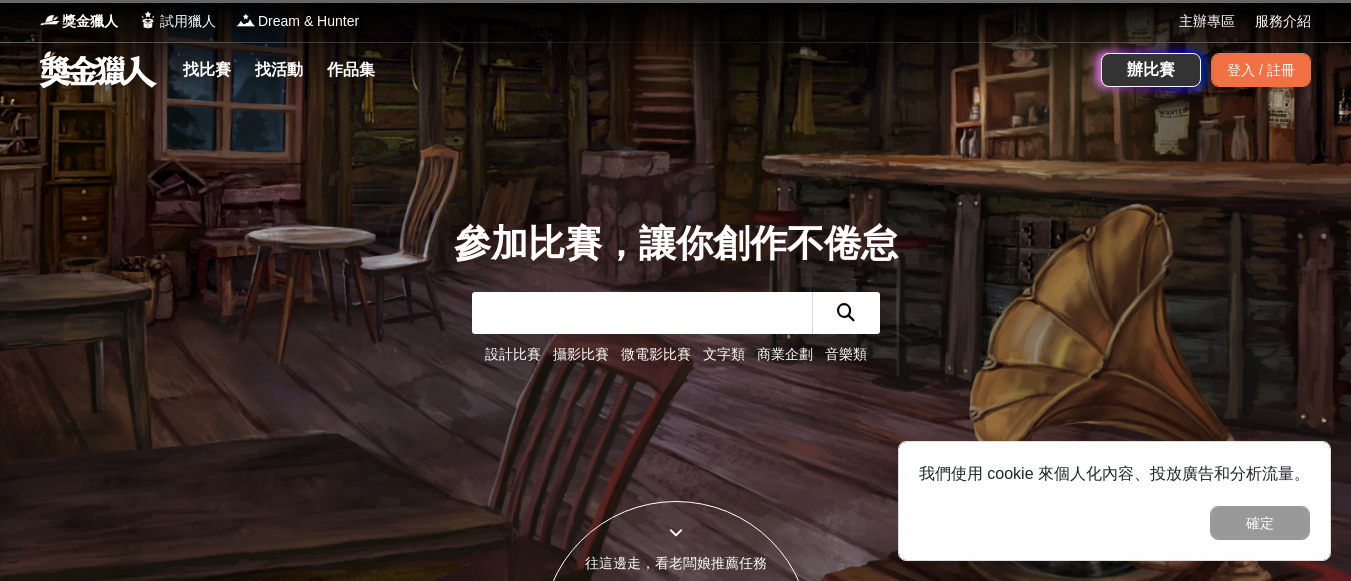 scroll, scrollTop: 0, scrollLeft: 0, axis: both 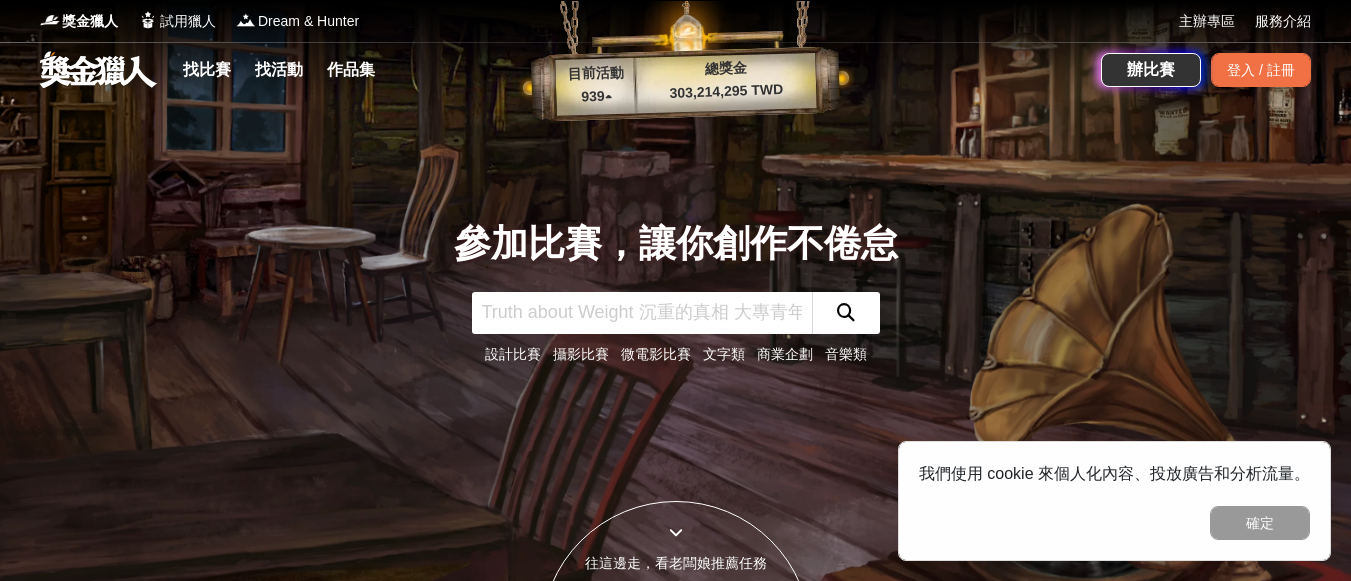 click on "找比賽" at bounding box center [207, 70] 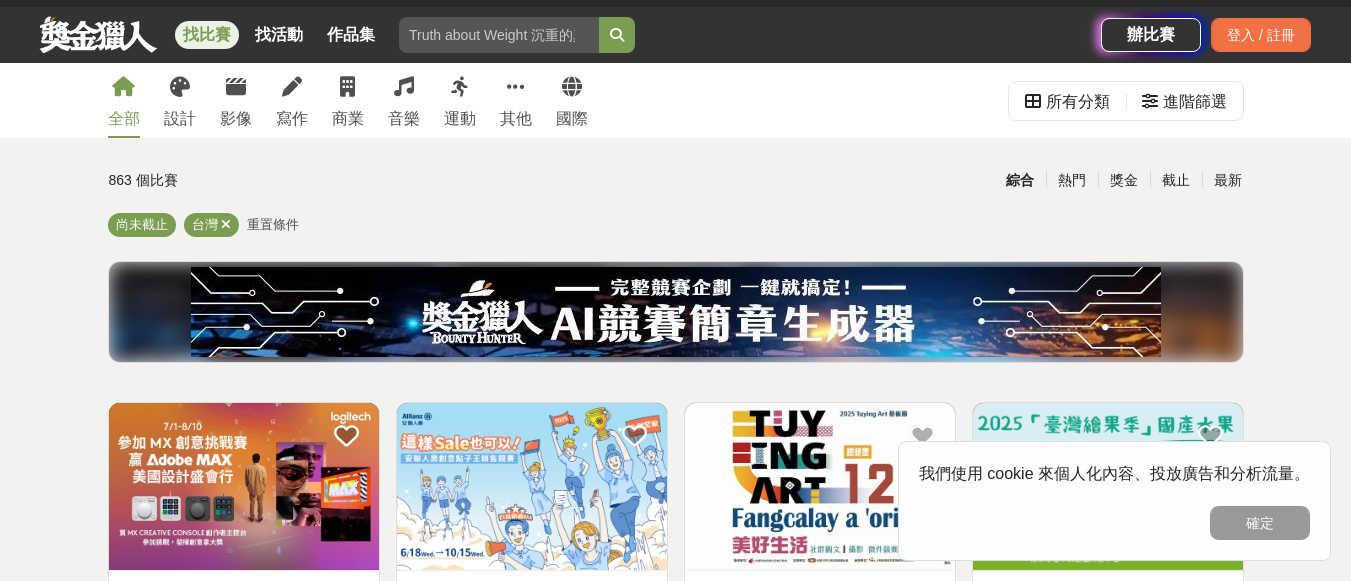 scroll, scrollTop: 40, scrollLeft: 0, axis: vertical 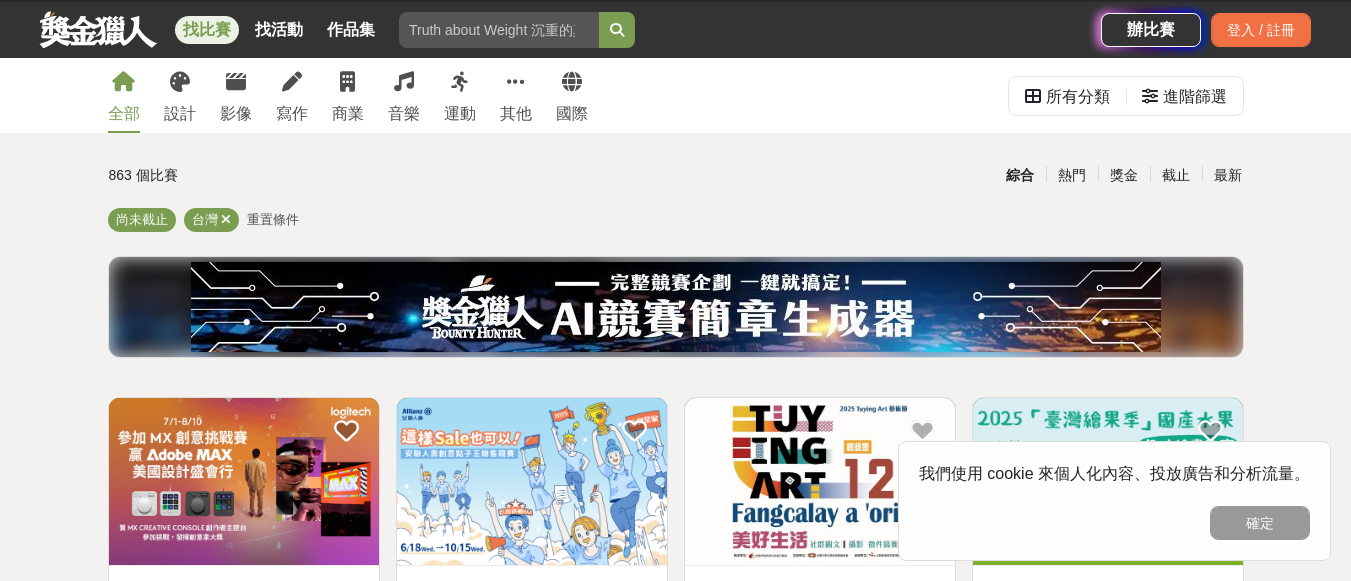 click on "寫作" at bounding box center (292, 95) 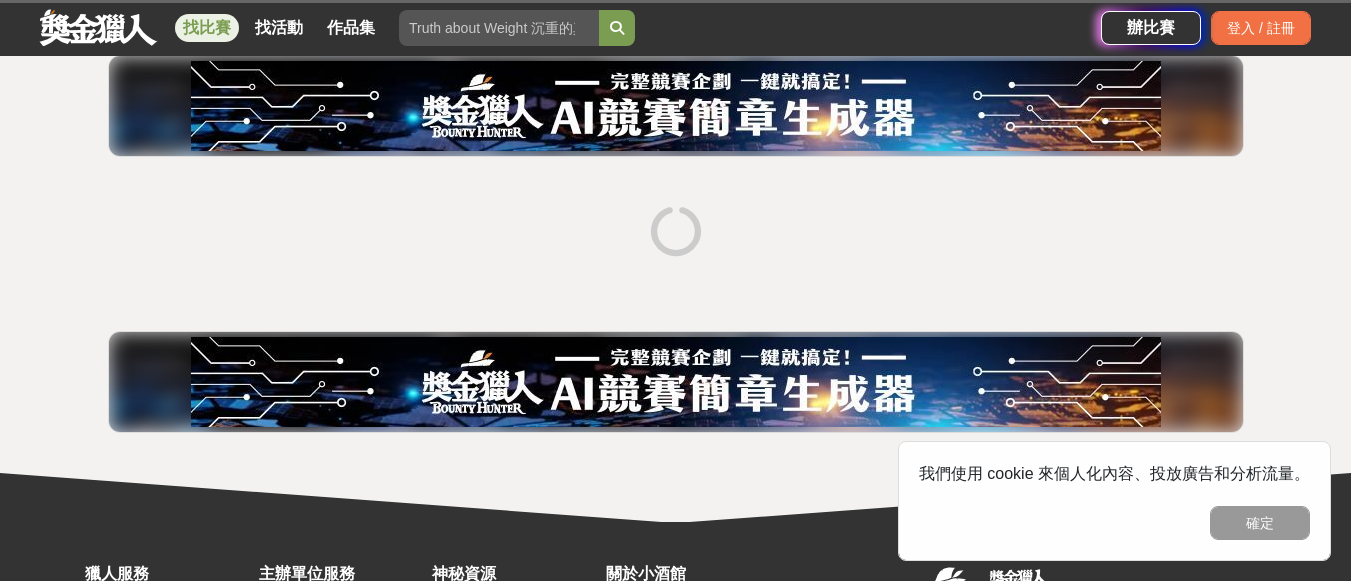 scroll, scrollTop: 462, scrollLeft: 0, axis: vertical 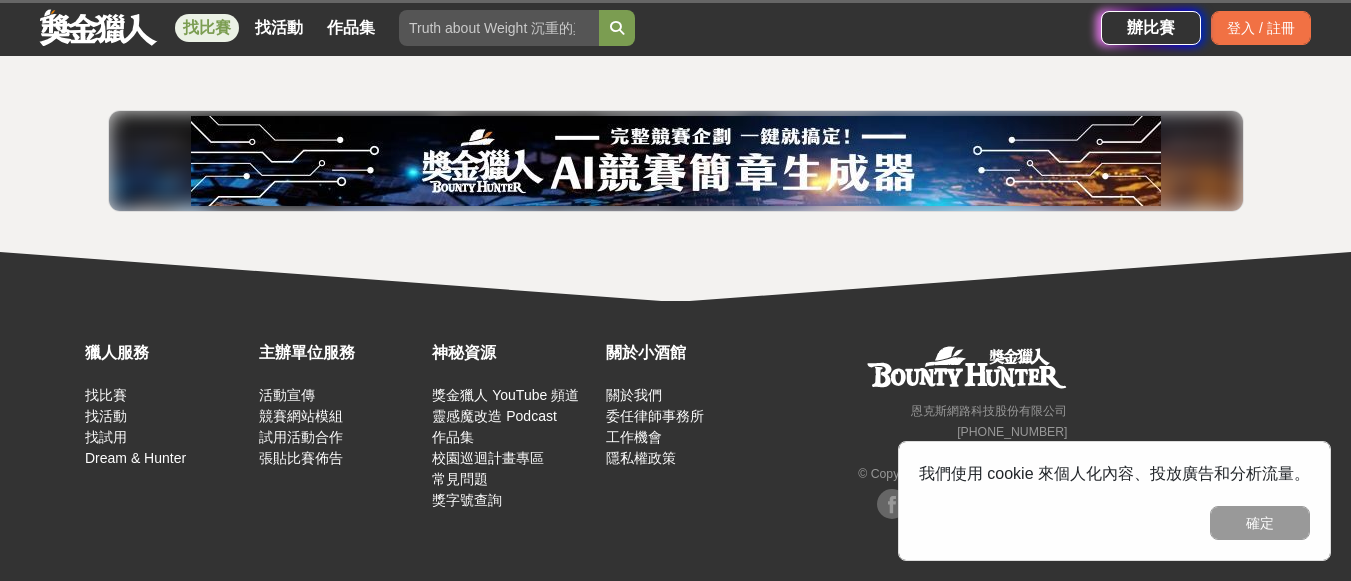 click on "確定" at bounding box center [1260, 523] 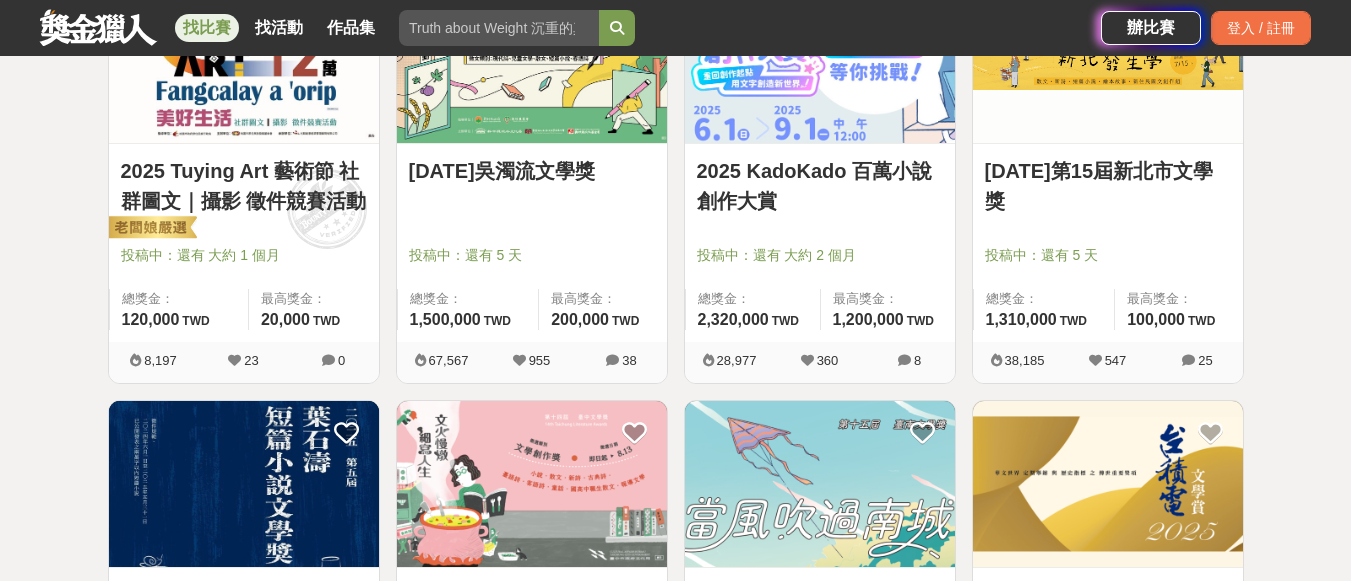 click on "2025年吳濁流文學獎" at bounding box center (532, 171) 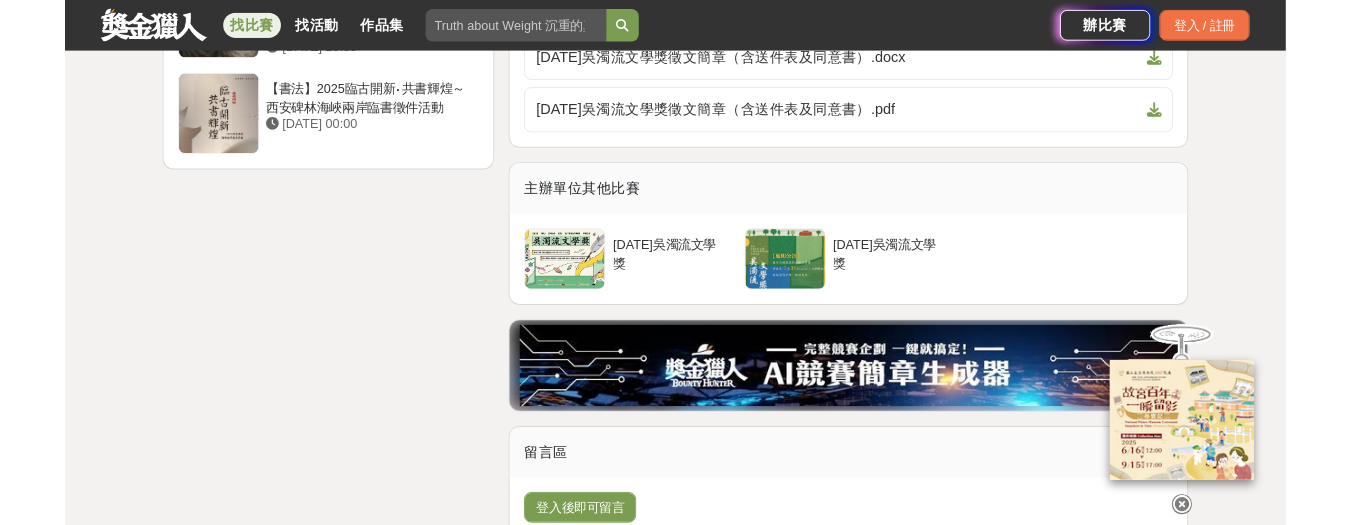 scroll, scrollTop: 2840, scrollLeft: 0, axis: vertical 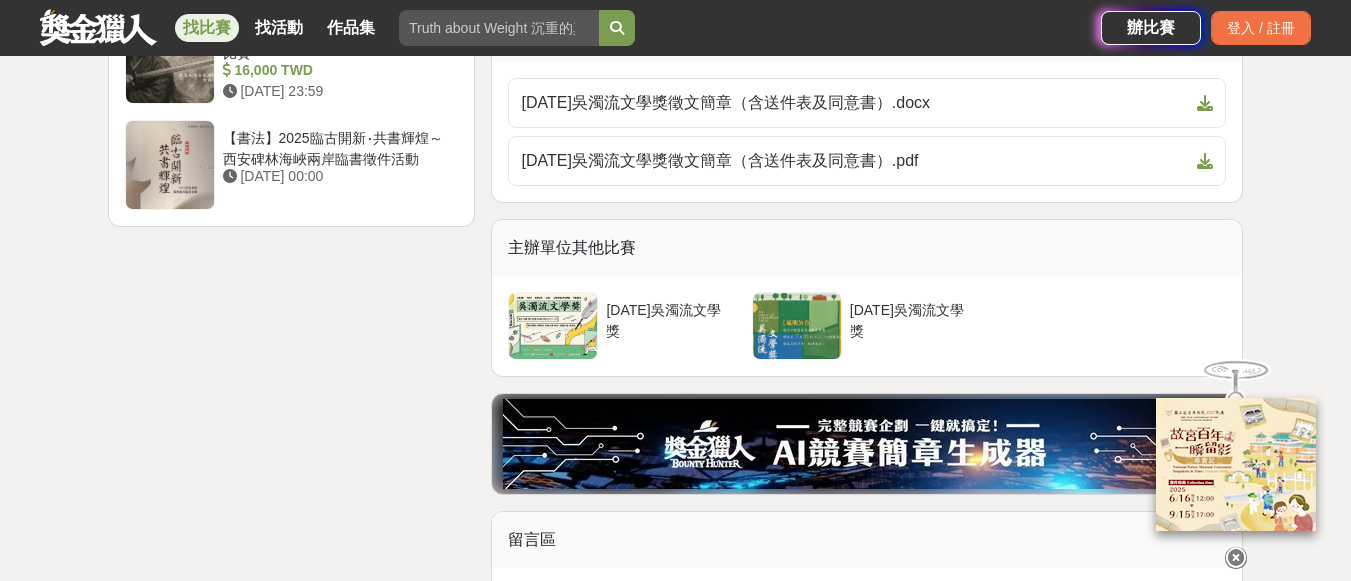 click at bounding box center [1205, 103] 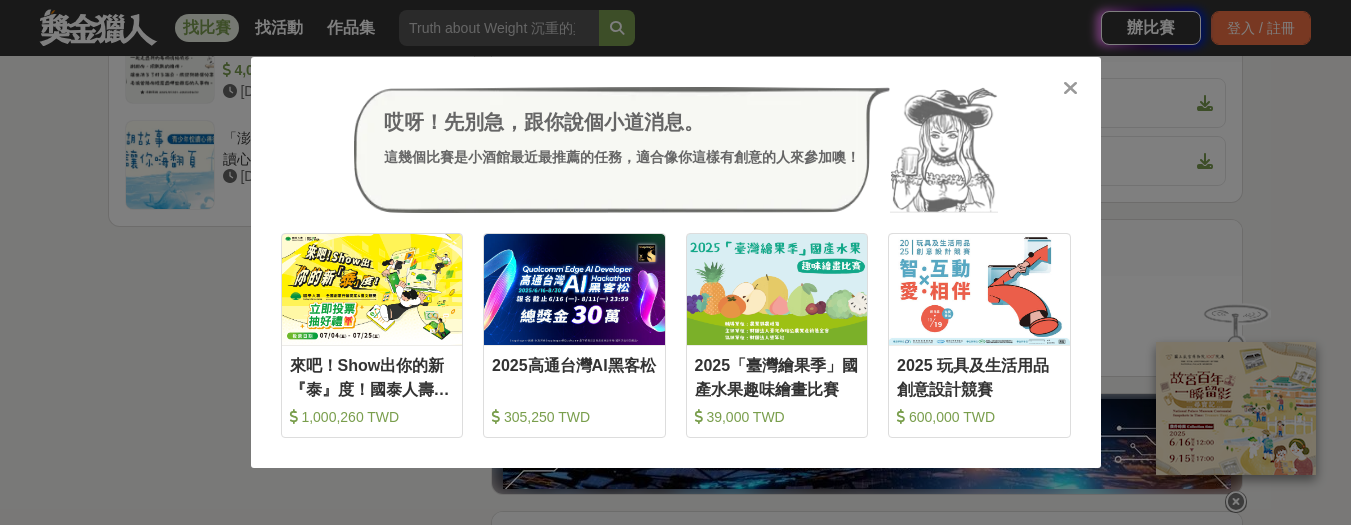 click at bounding box center (1070, 88) 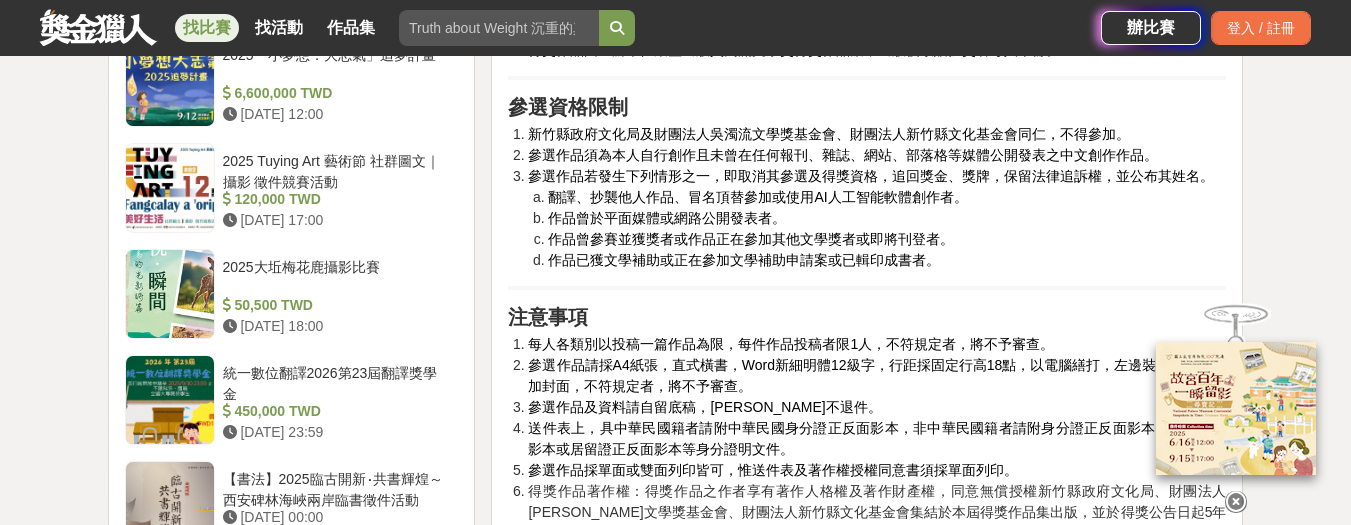 scroll, scrollTop: 1840, scrollLeft: 0, axis: vertical 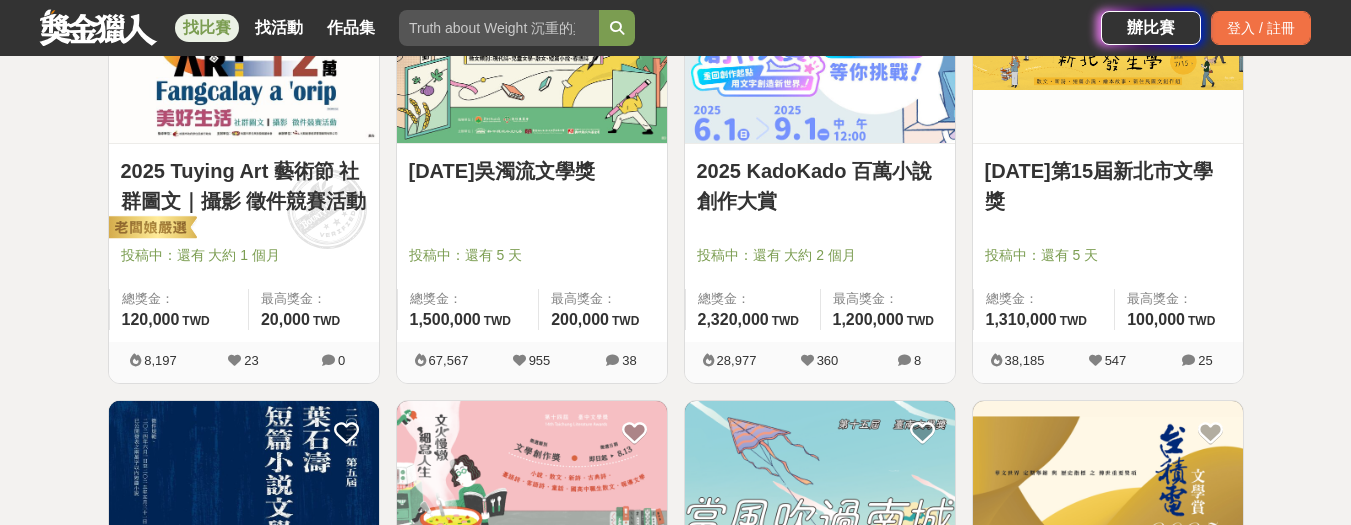 click on "2025 KadoKado 百萬小說創作大賞" at bounding box center [820, 186] 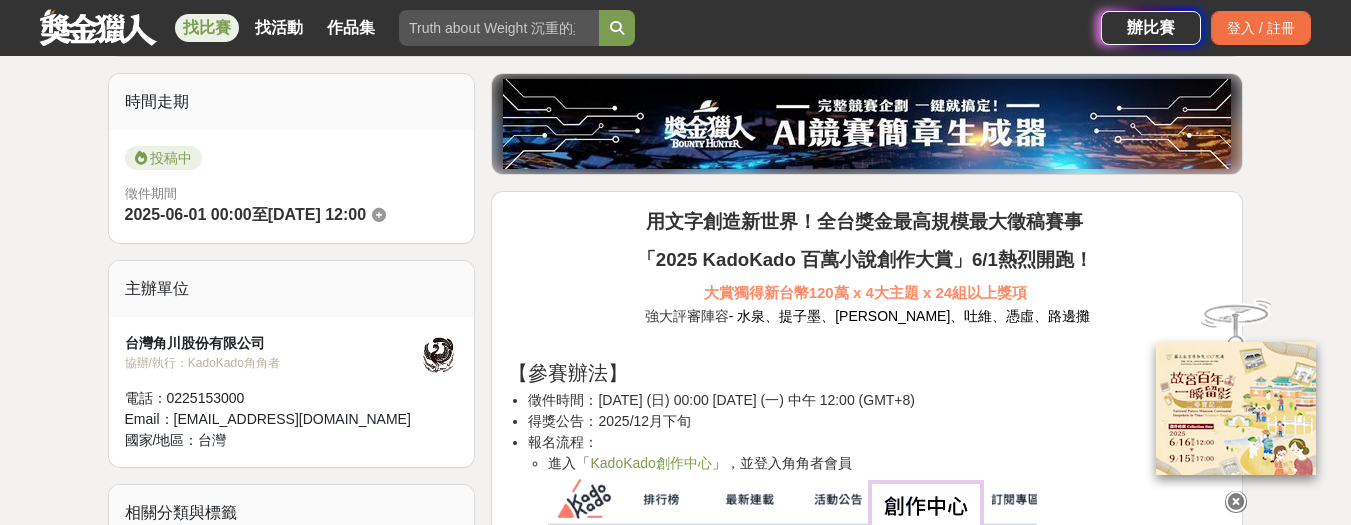 scroll, scrollTop: 480, scrollLeft: 0, axis: vertical 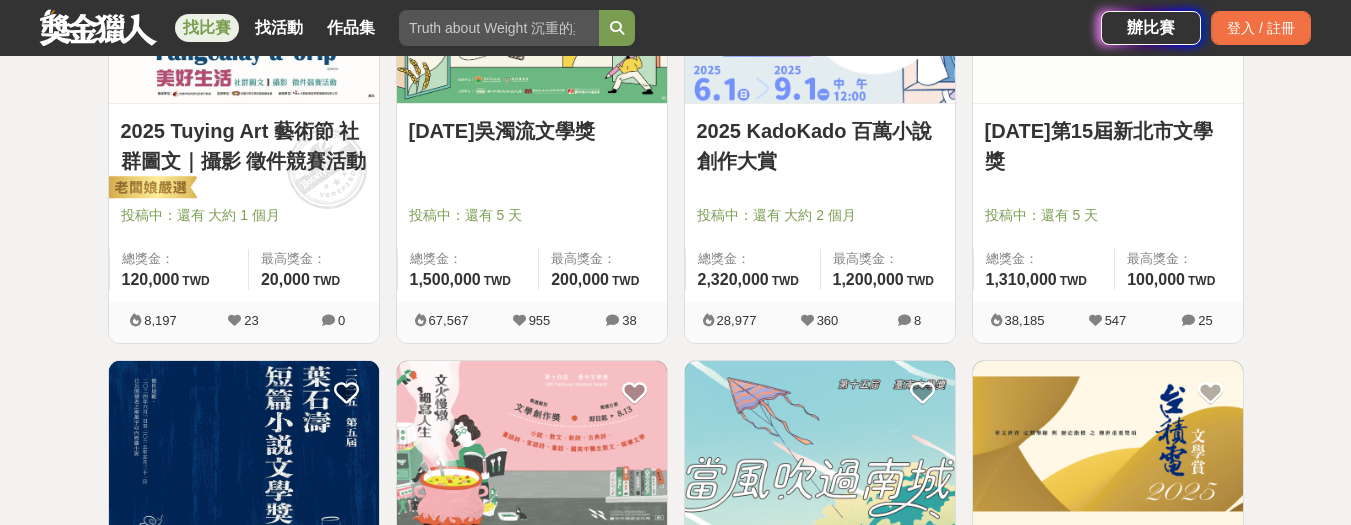 click on "2025年第15屆新北市文學獎" at bounding box center (1108, 146) 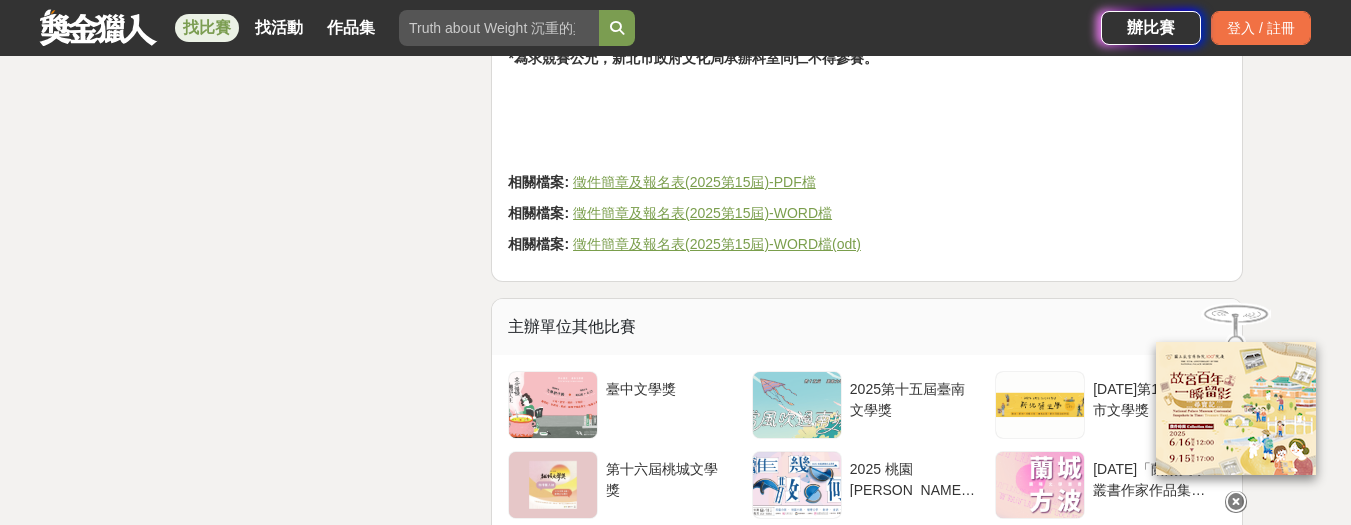 scroll, scrollTop: 3440, scrollLeft: 0, axis: vertical 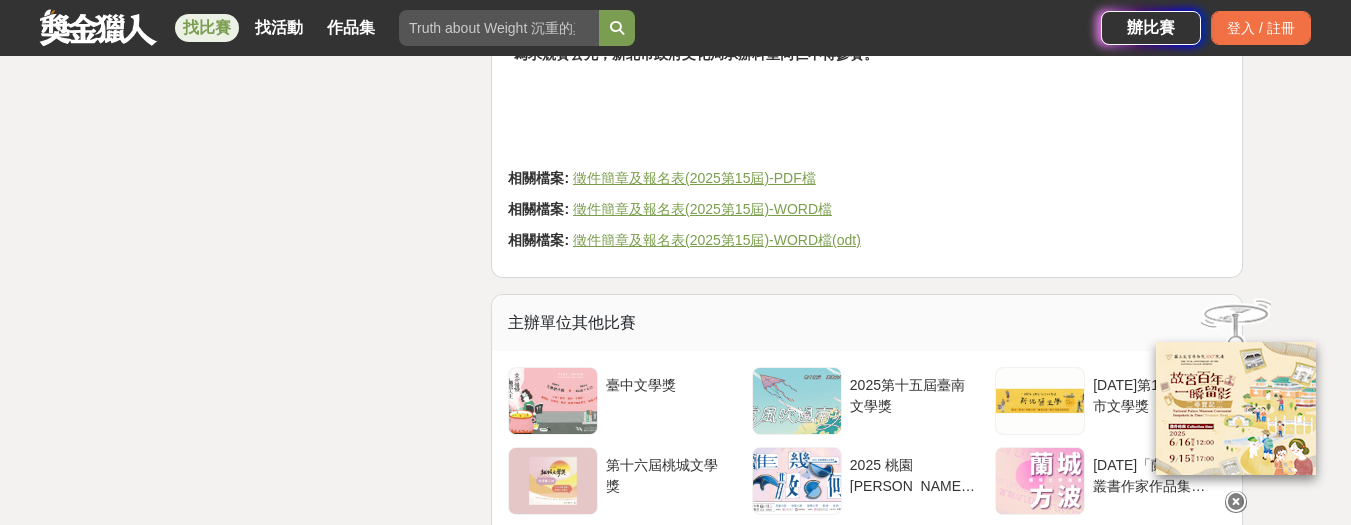 click on "徵件簡章及報名表(2025第15屆)-WORD檔" at bounding box center (702, 209) 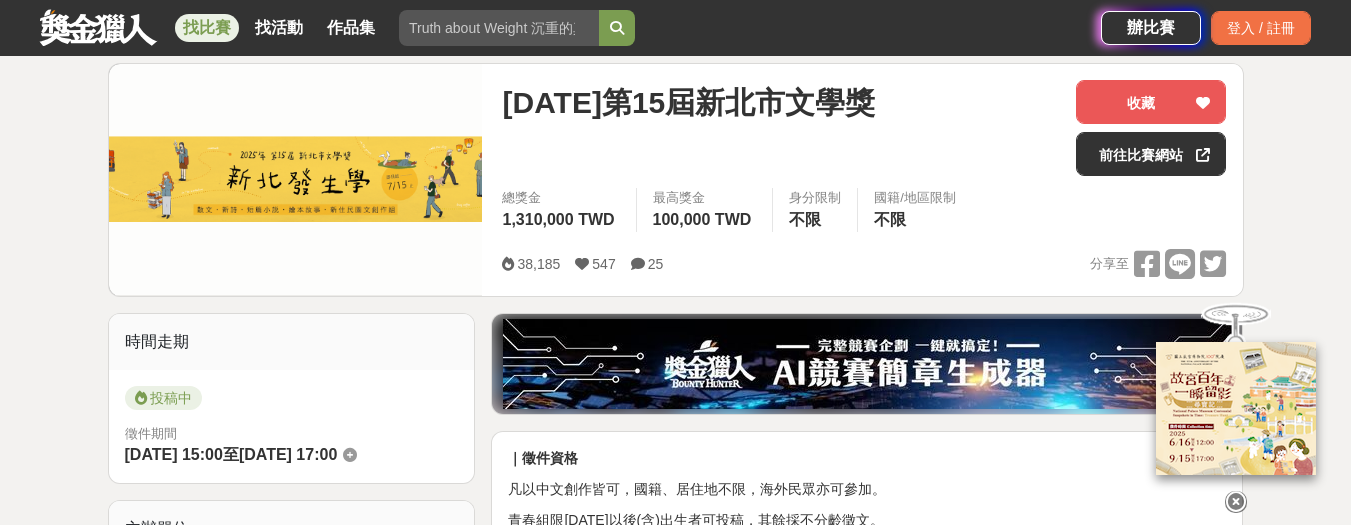 scroll, scrollTop: 240, scrollLeft: 0, axis: vertical 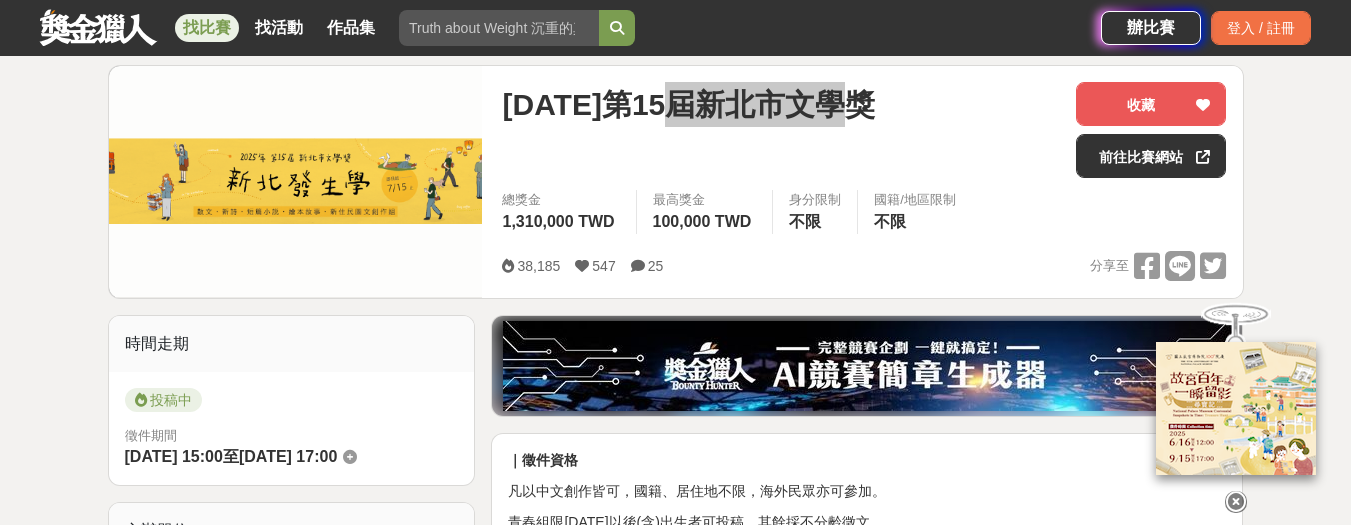 drag, startPoint x: 864, startPoint y: 110, endPoint x: 699, endPoint y: 103, distance: 165.14842 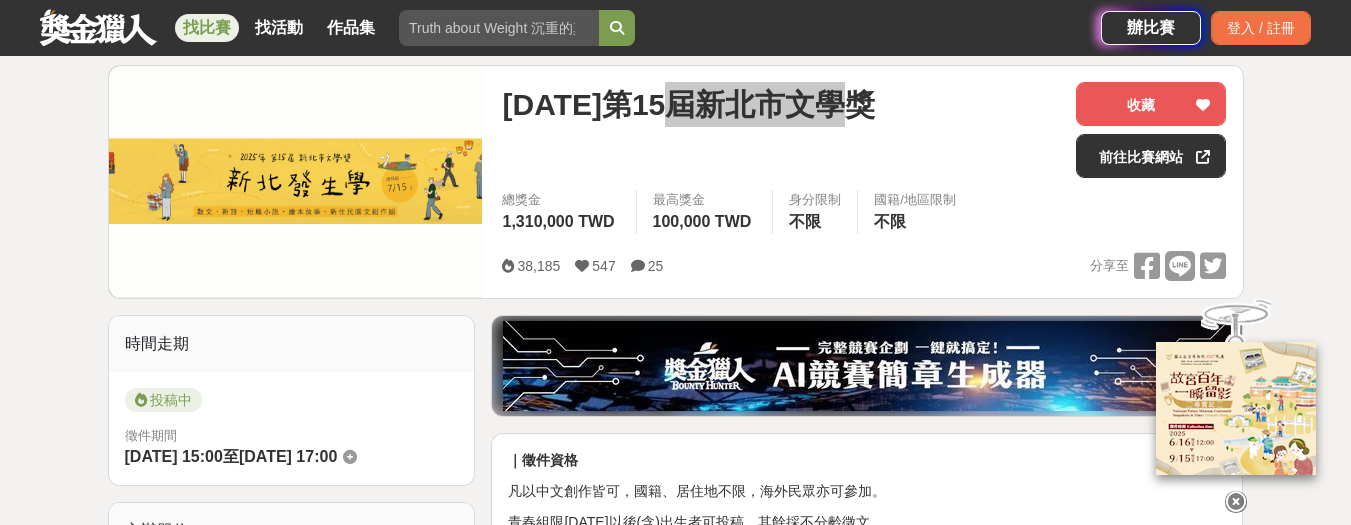 click on "2025年第15屆新北市文學獎" at bounding box center (688, 104) 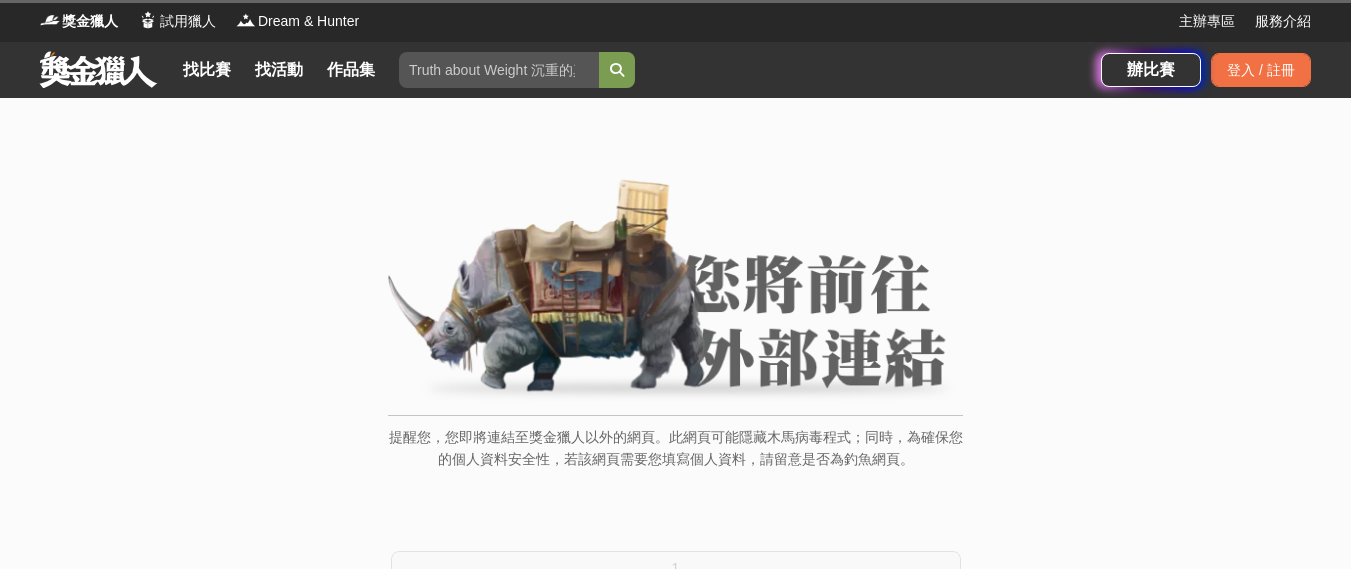 scroll, scrollTop: 0, scrollLeft: 0, axis: both 